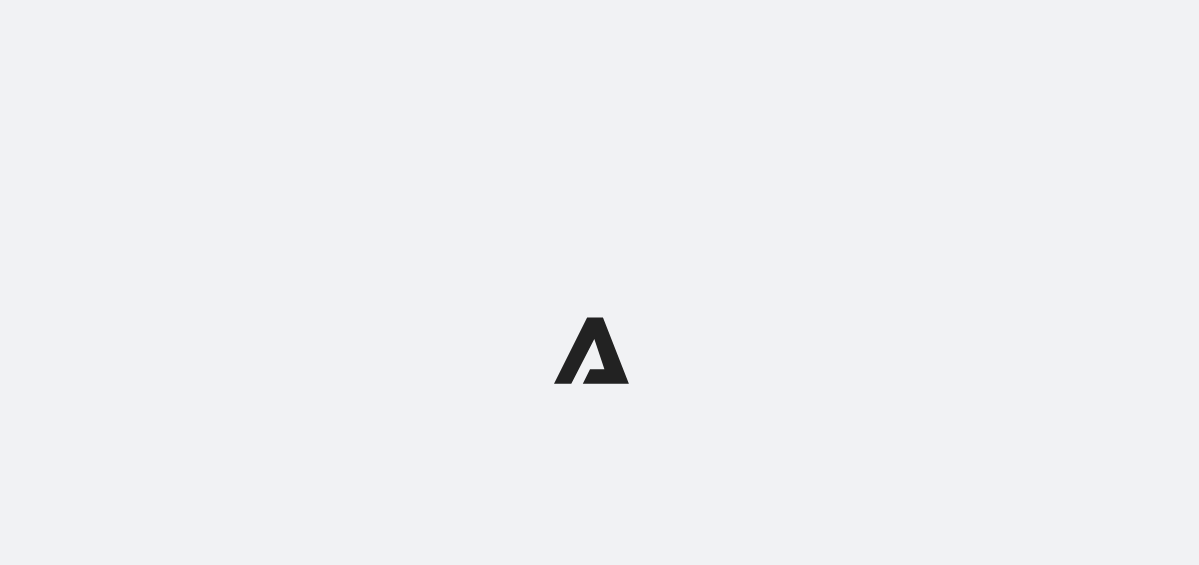 scroll, scrollTop: 0, scrollLeft: 0, axis: both 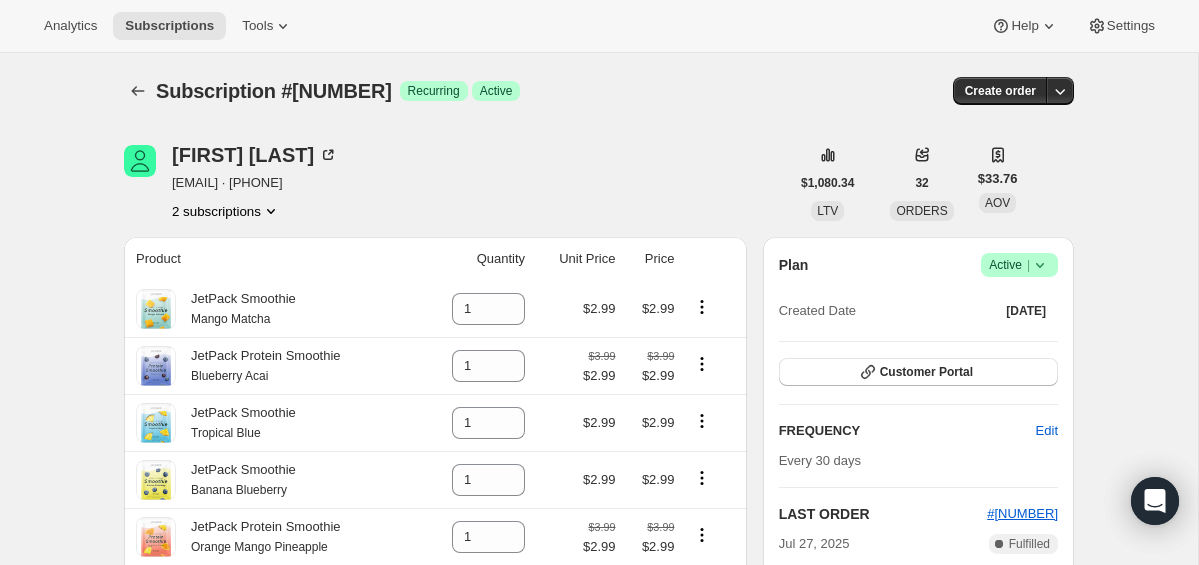 click 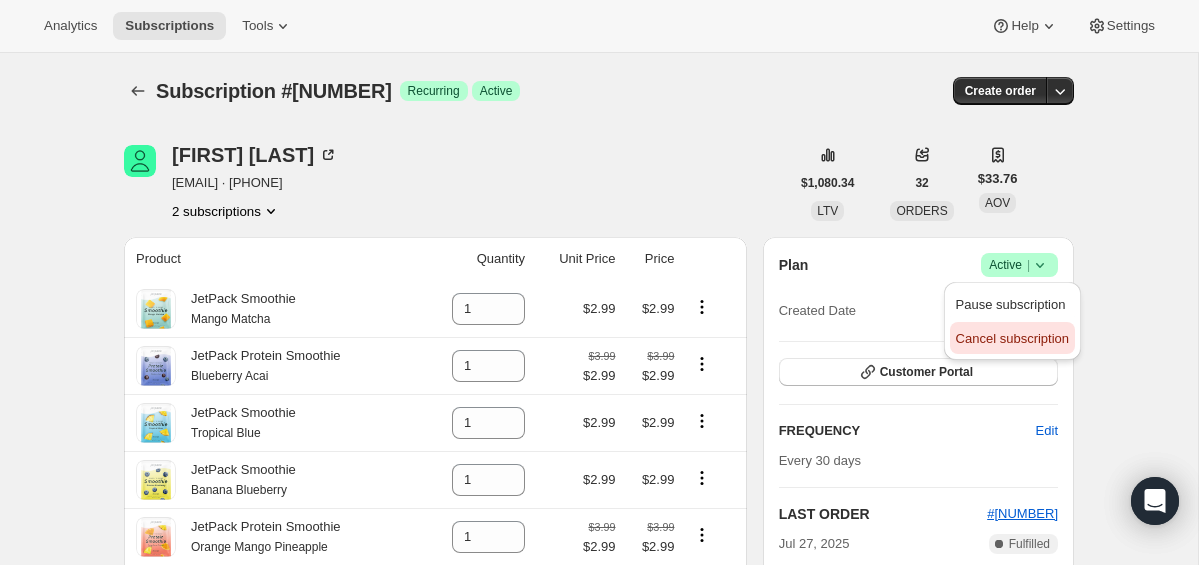 click on "Cancel subscription" at bounding box center (1012, 338) 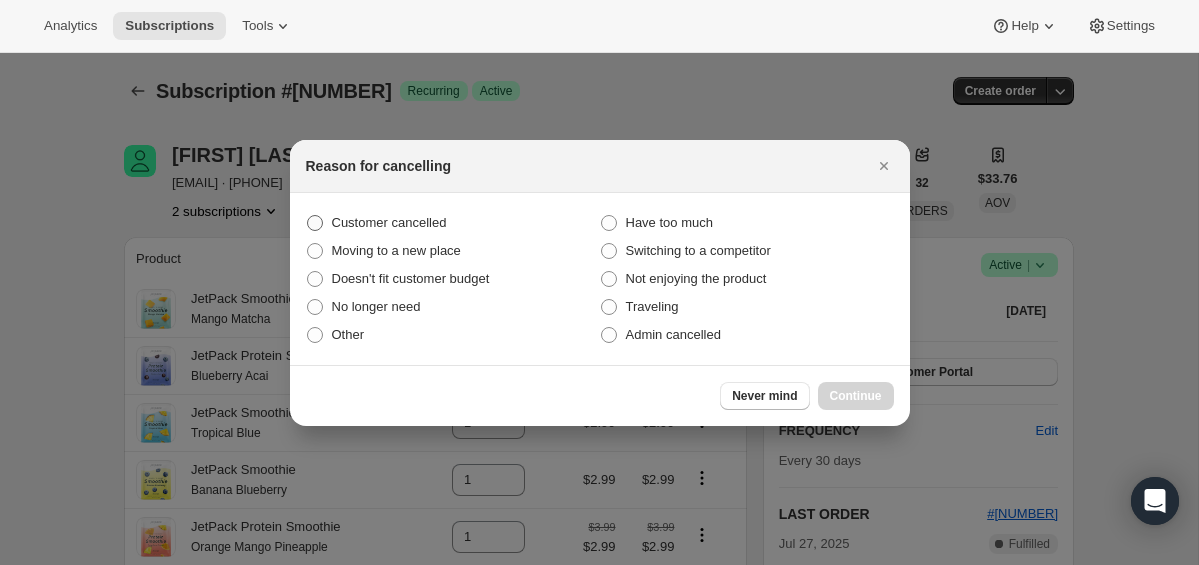 click on "Customer cancelled" at bounding box center (389, 222) 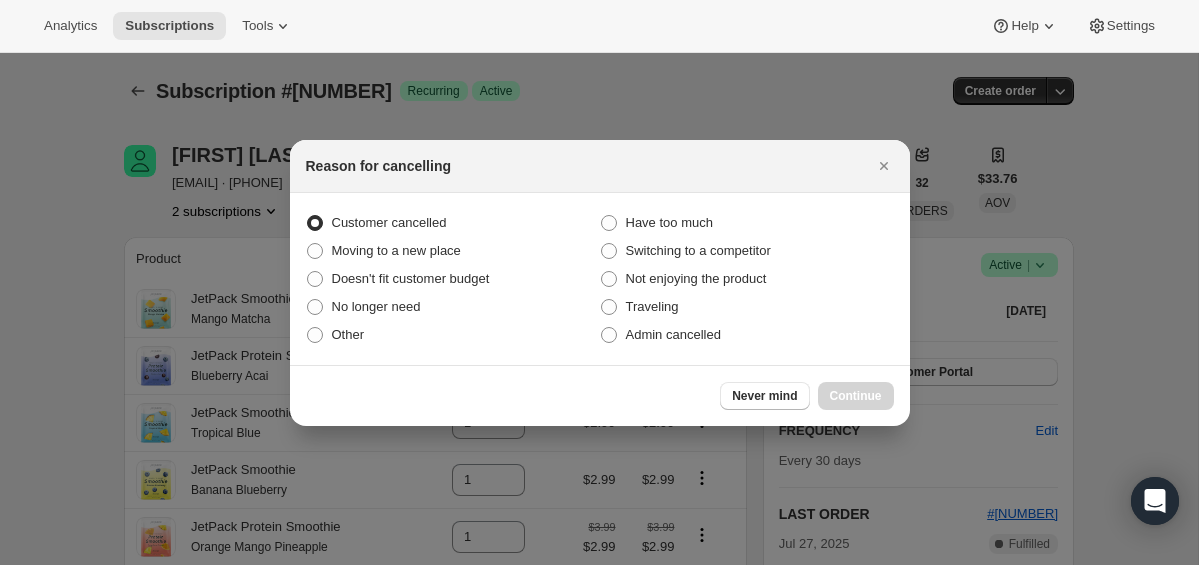 radio on "true" 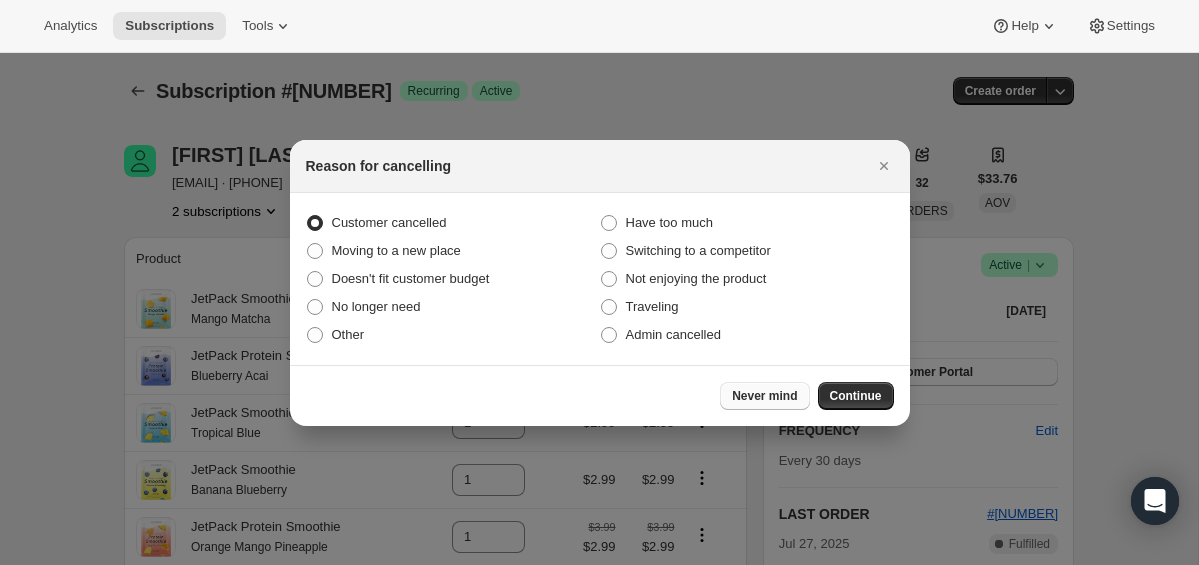 click on "Never mind" at bounding box center [764, 396] 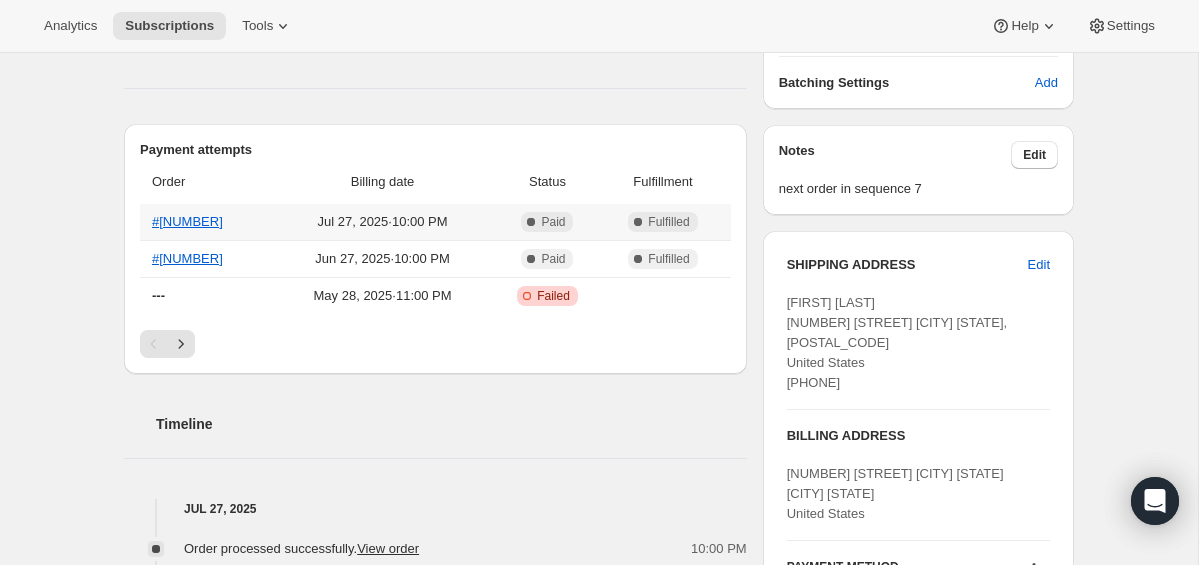 scroll, scrollTop: 629, scrollLeft: 0, axis: vertical 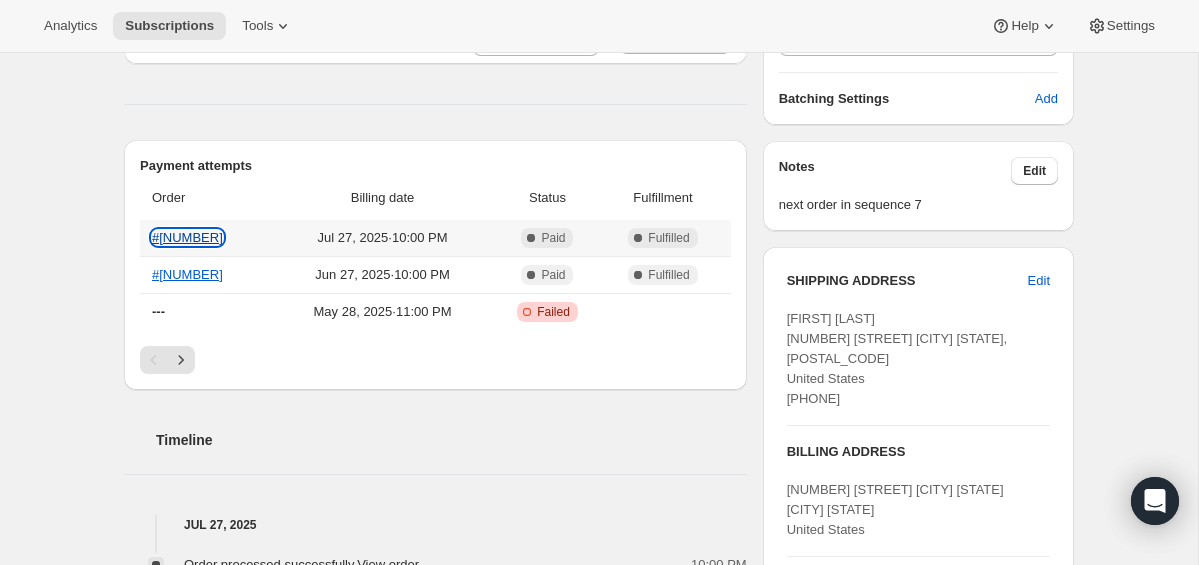 click on "#4655313" at bounding box center [187, 237] 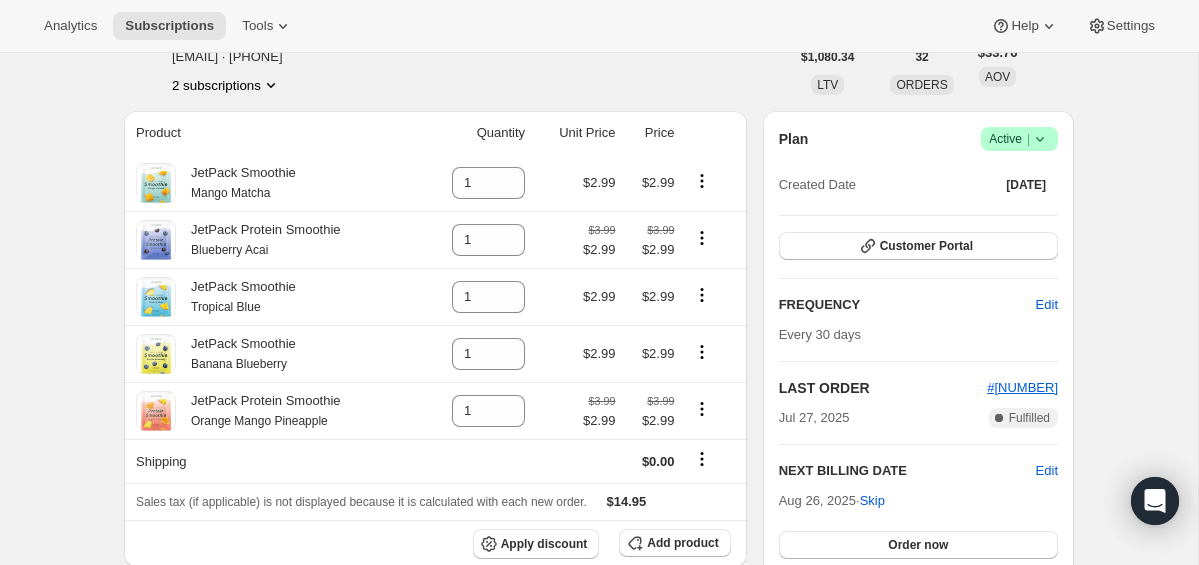 scroll, scrollTop: 0, scrollLeft: 0, axis: both 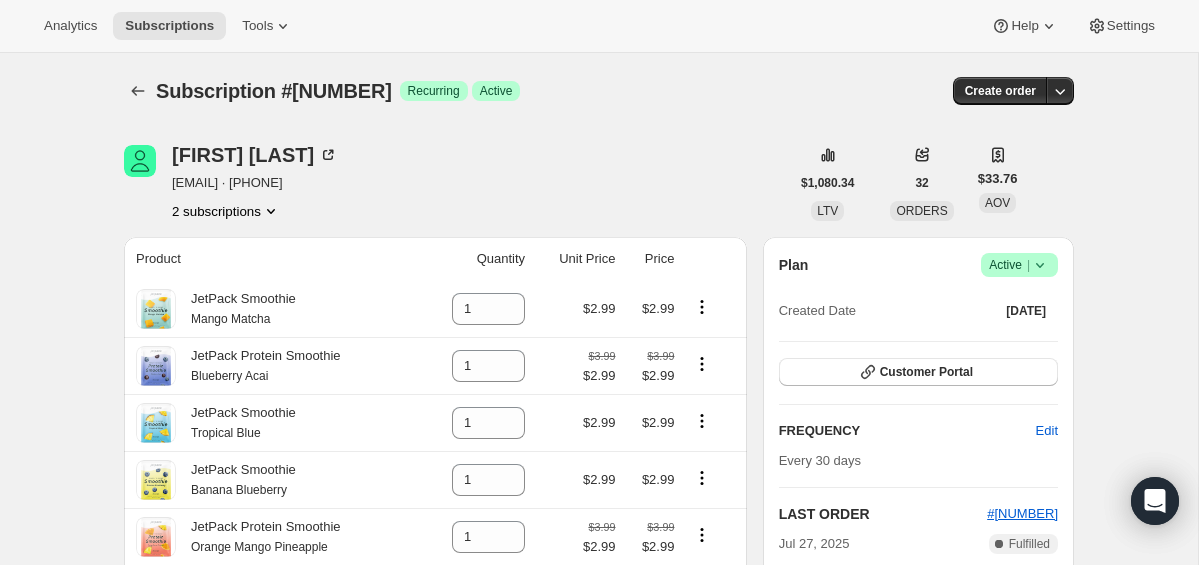 click 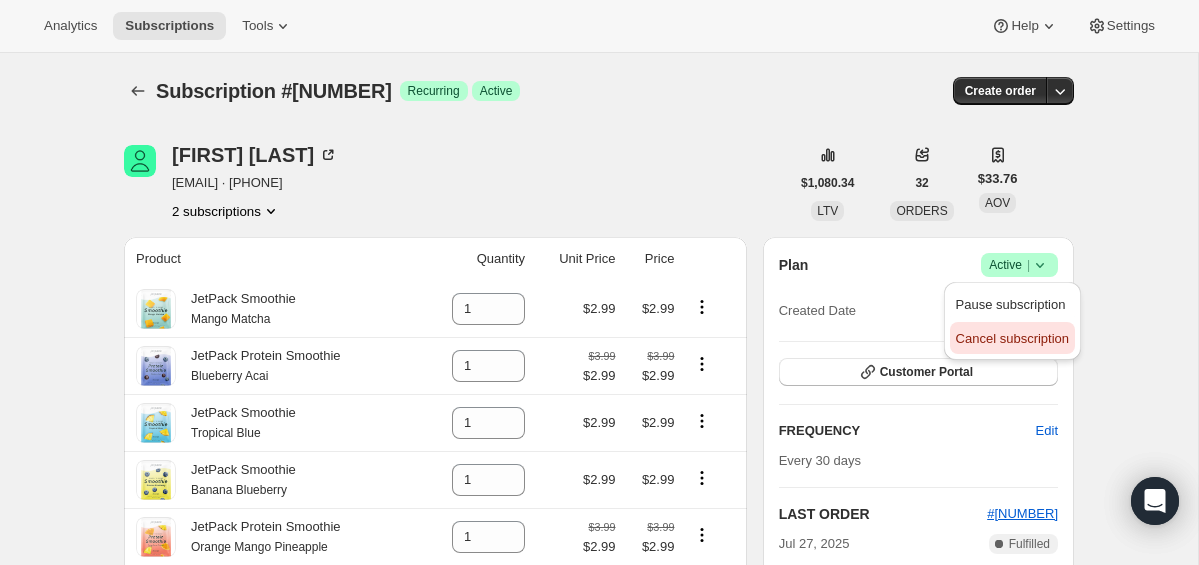 click on "Cancel subscription" at bounding box center [1012, 338] 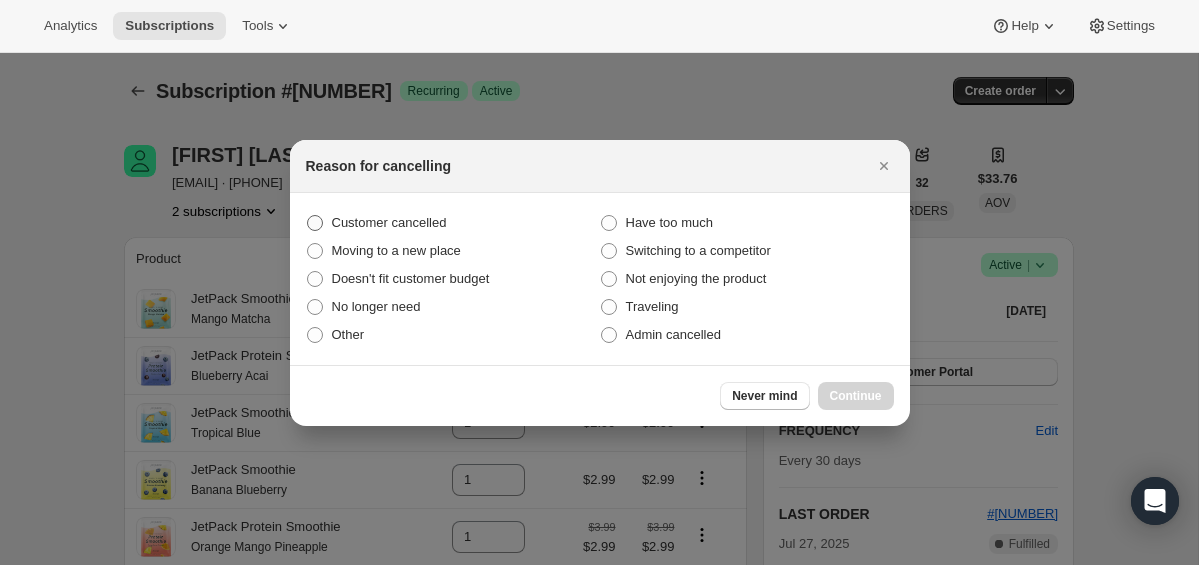 click on "Customer cancelled" at bounding box center (389, 222) 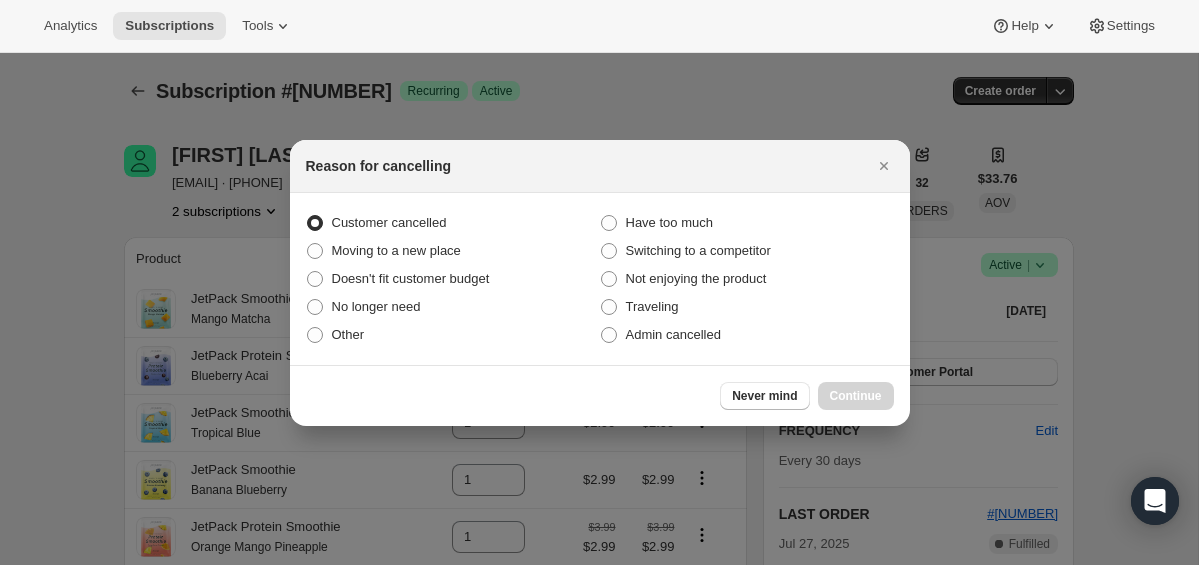 radio on "true" 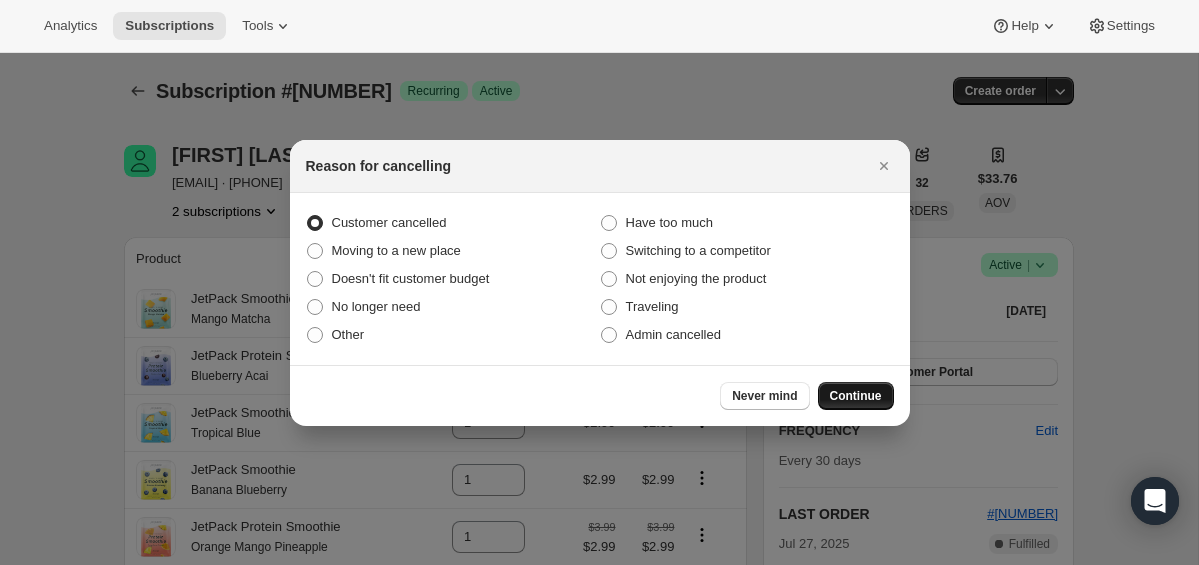 click on "Continue" at bounding box center (856, 396) 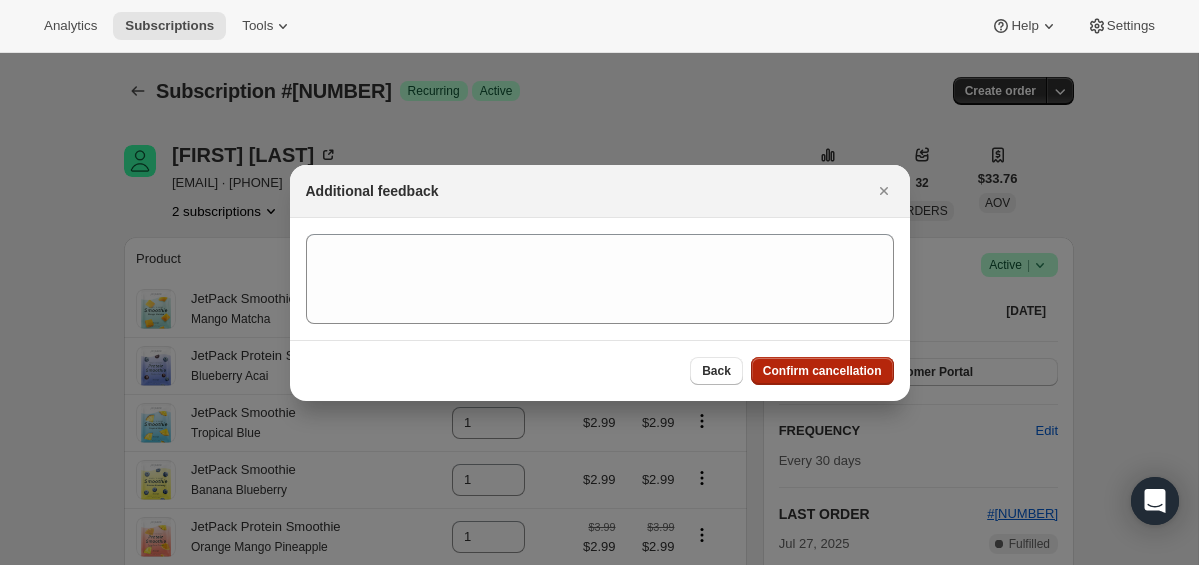 click on "Confirm cancellation" at bounding box center (822, 371) 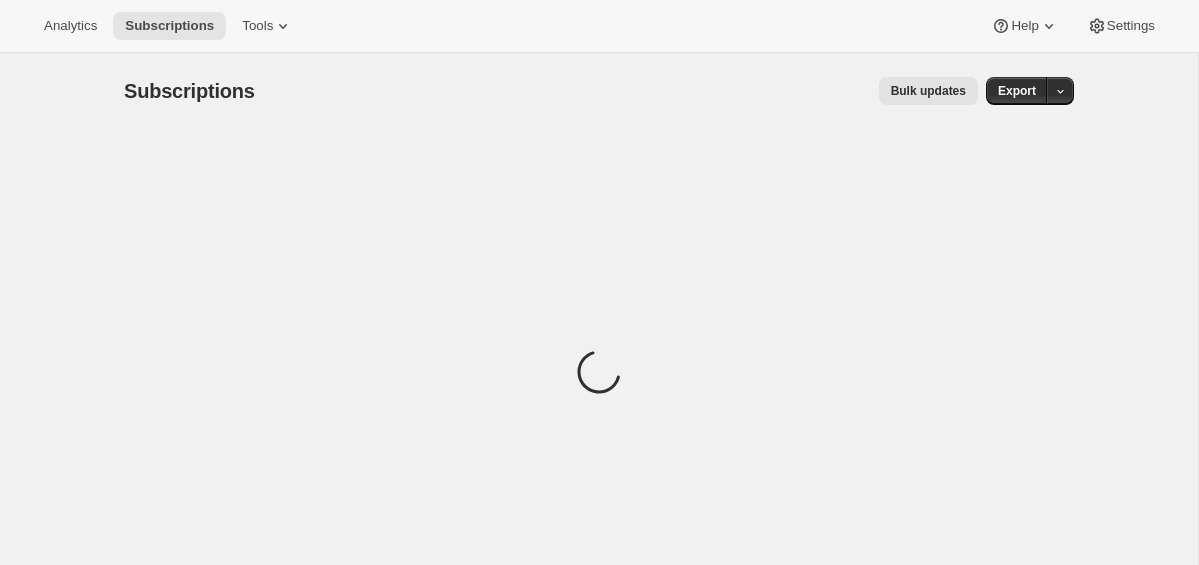 scroll, scrollTop: 0, scrollLeft: 0, axis: both 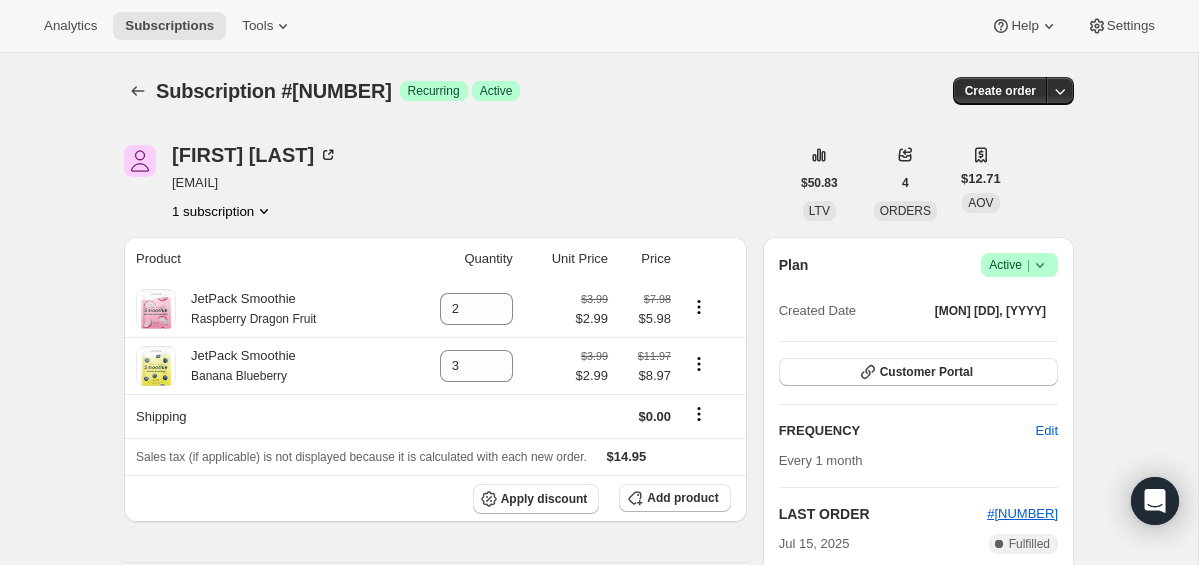click on "Active |" at bounding box center [1019, 265] 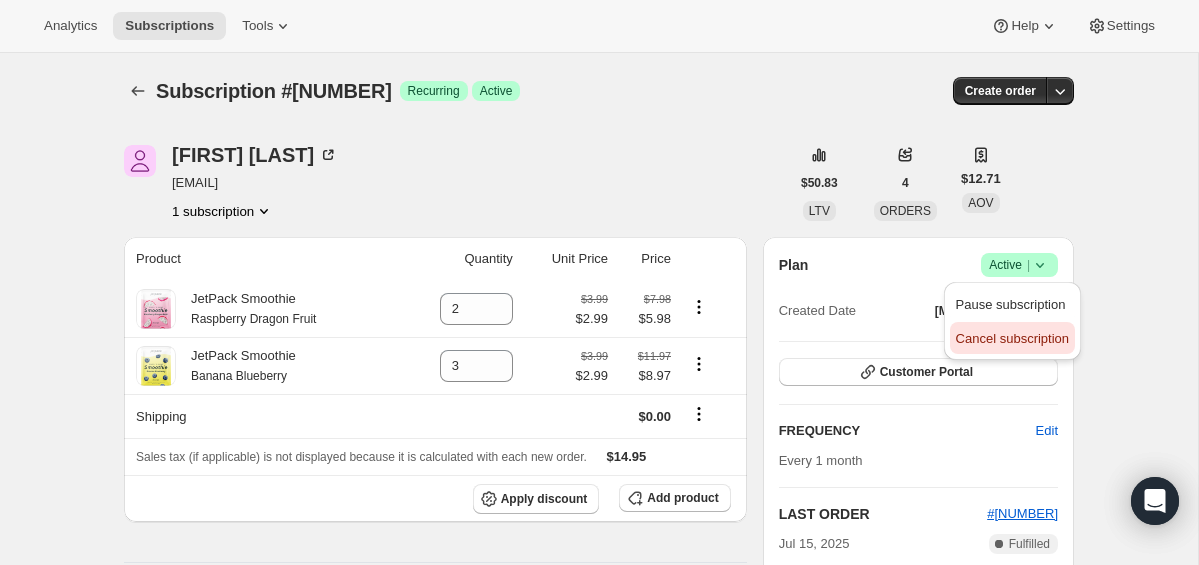 click on "Cancel subscription" at bounding box center (1012, 338) 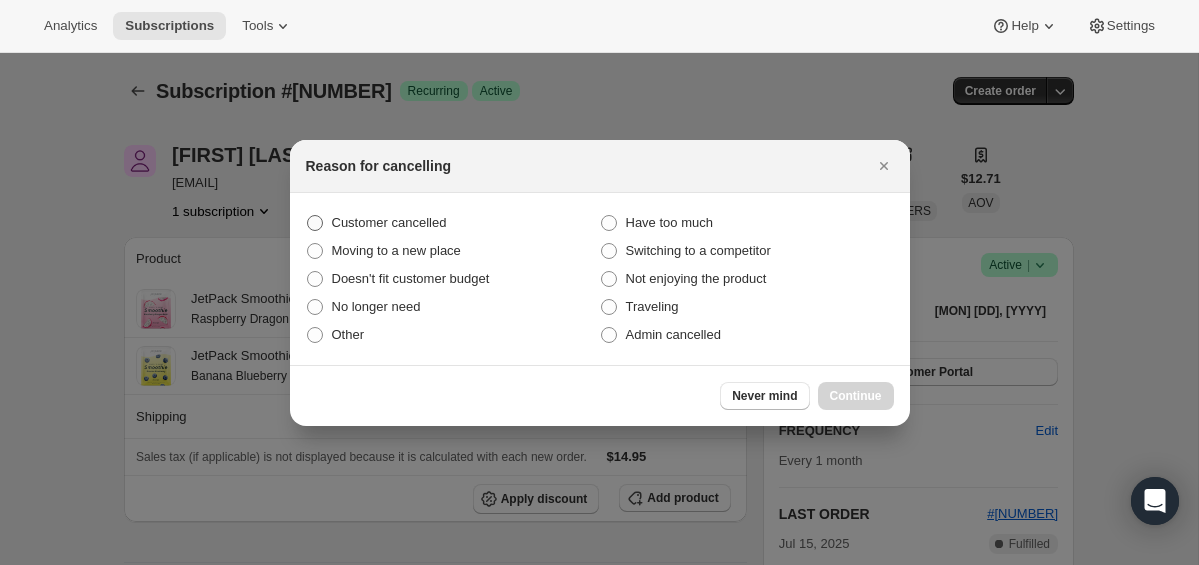 click on "Customer cancelled" at bounding box center [389, 222] 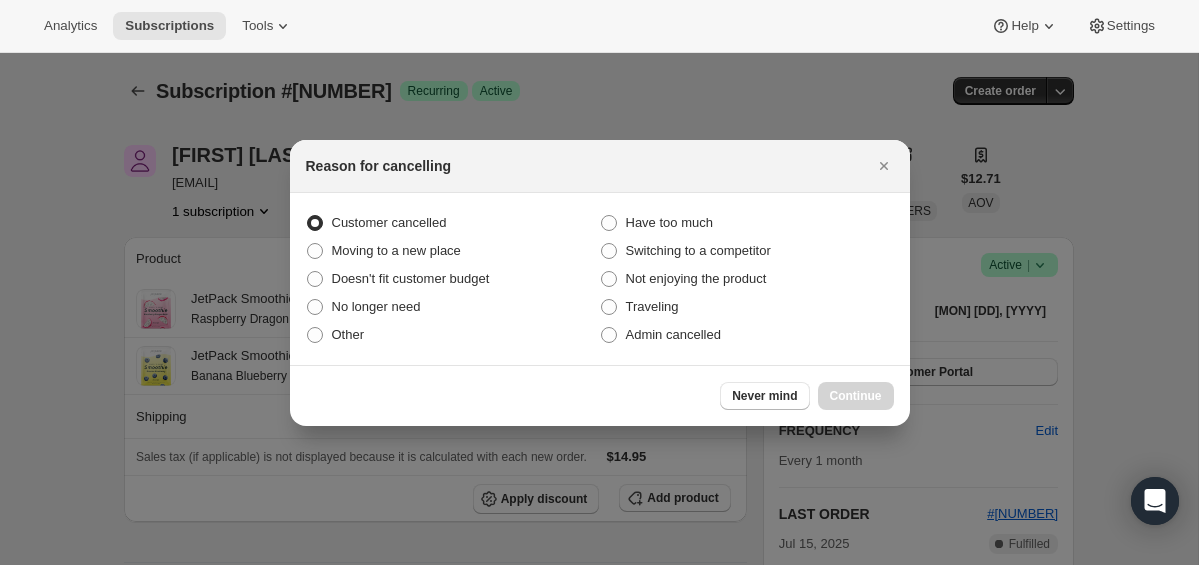 radio on "true" 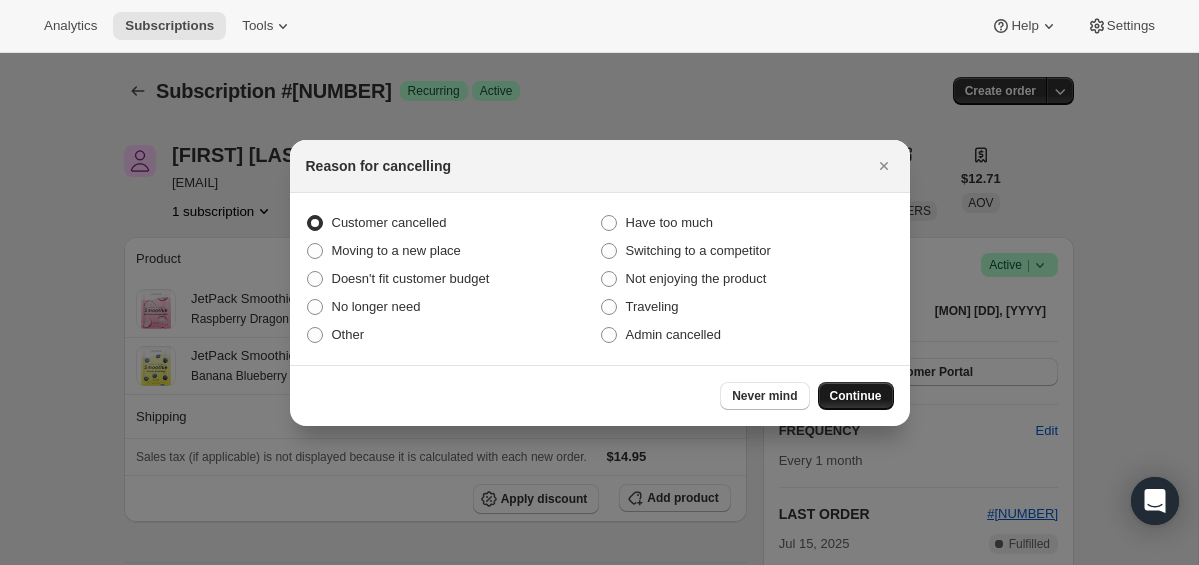 click on "Continue" at bounding box center [856, 396] 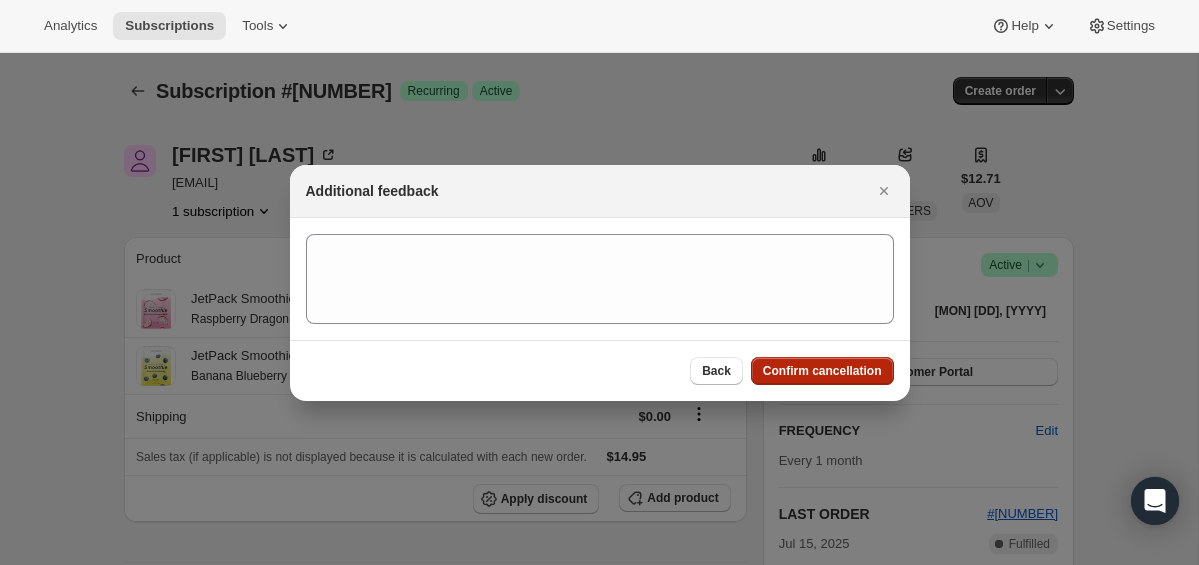 click on "Confirm cancellation" at bounding box center (822, 371) 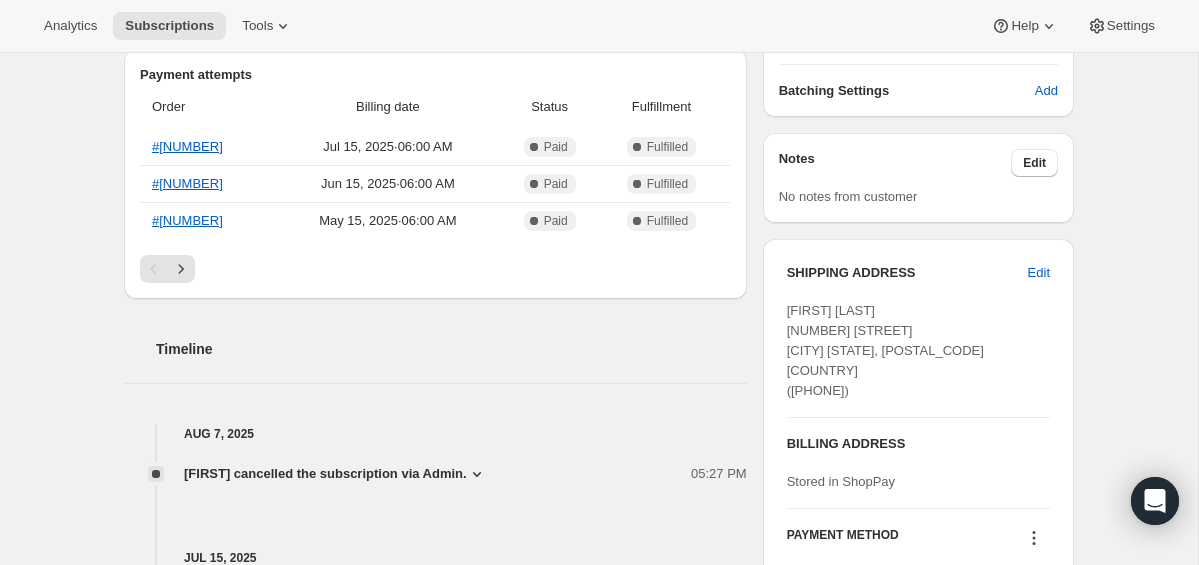 scroll, scrollTop: 0, scrollLeft: 0, axis: both 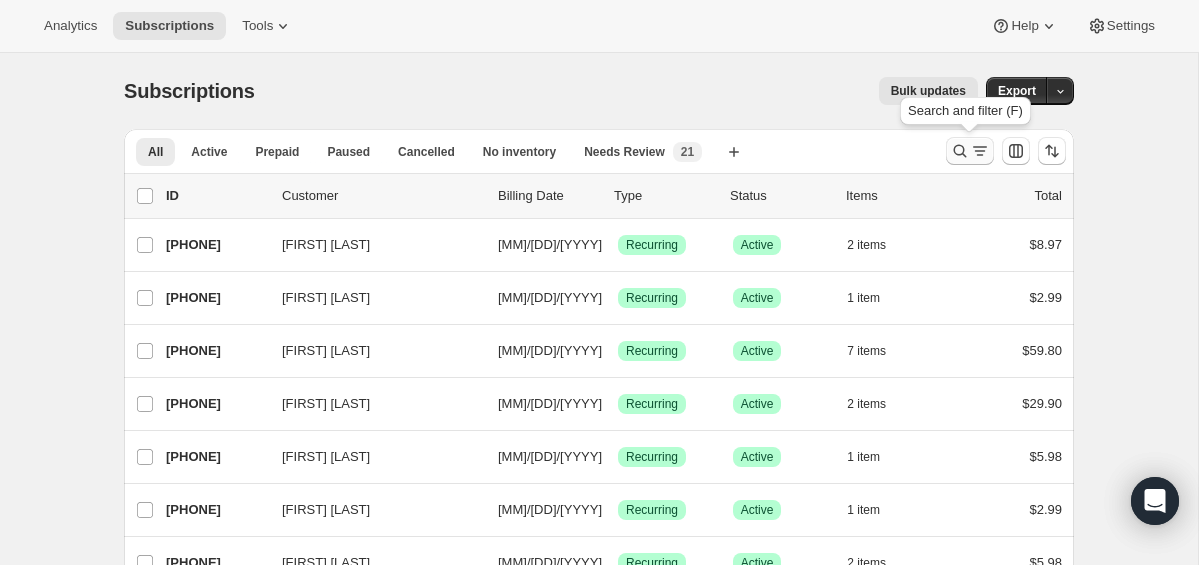 click 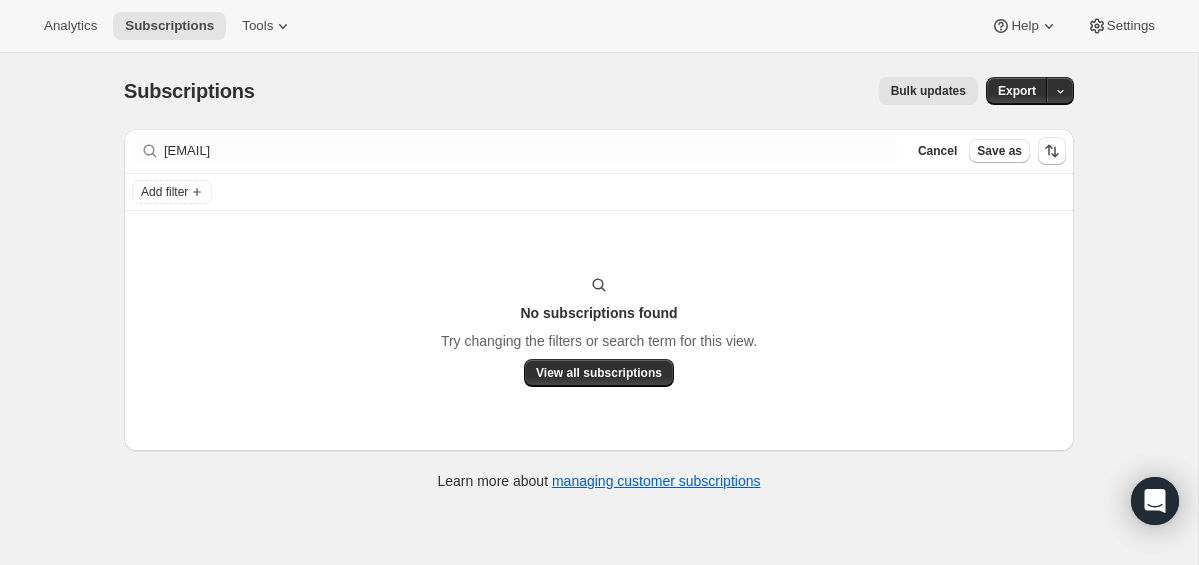 click on "Filter subscribers [EMAIL] Clear Cancel Save as" at bounding box center (599, 151) 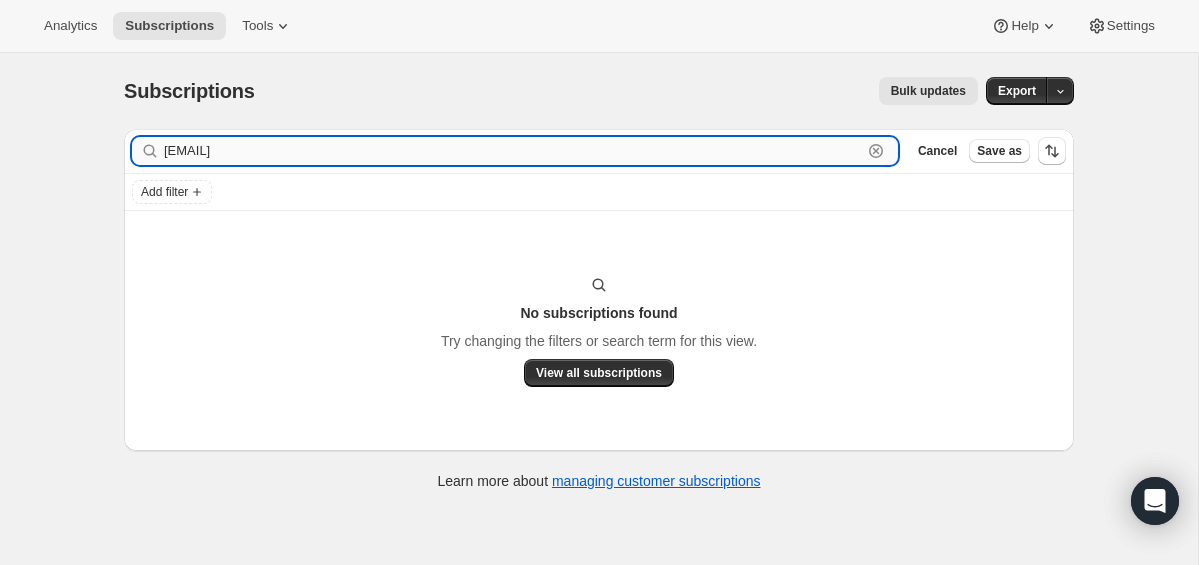 click on "[EMAIL]" at bounding box center [513, 151] 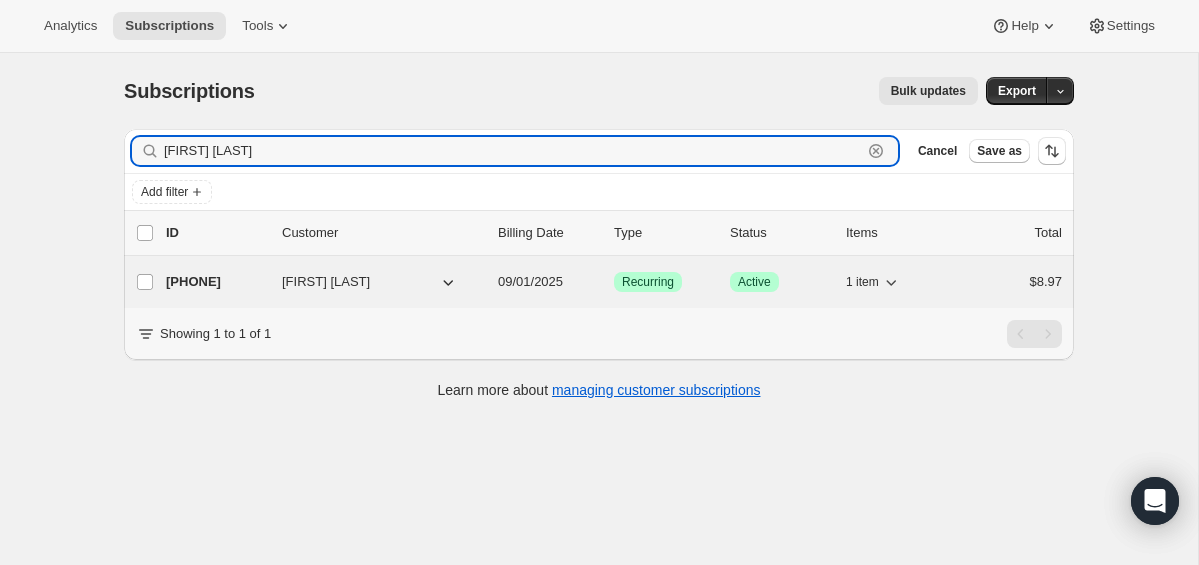 type on "[FIRST] [LAST]" 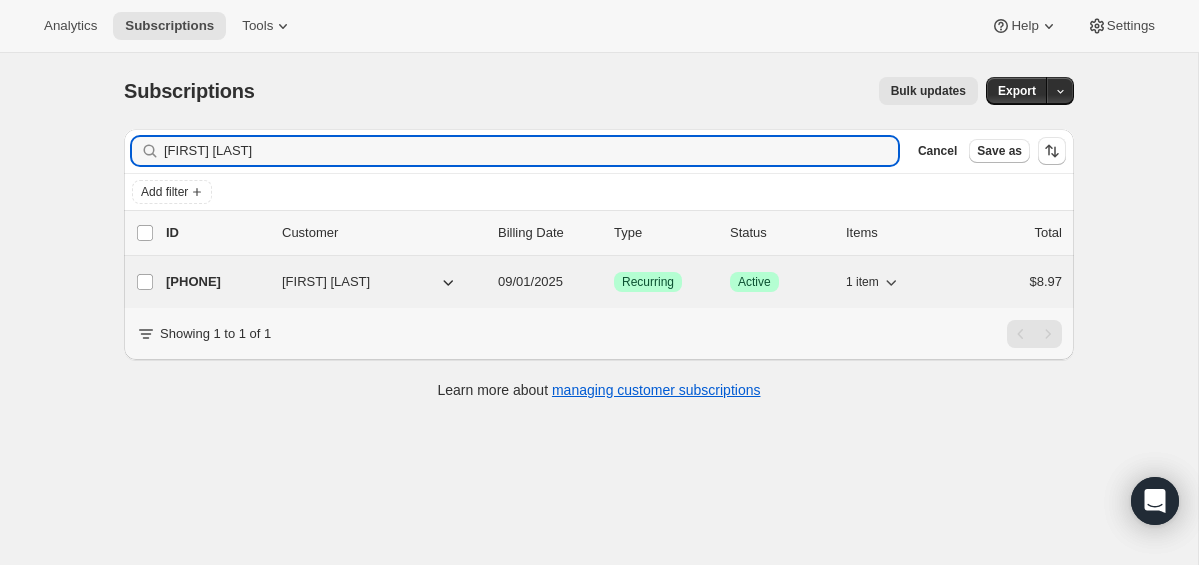 click on "[PHONE]" at bounding box center (216, 282) 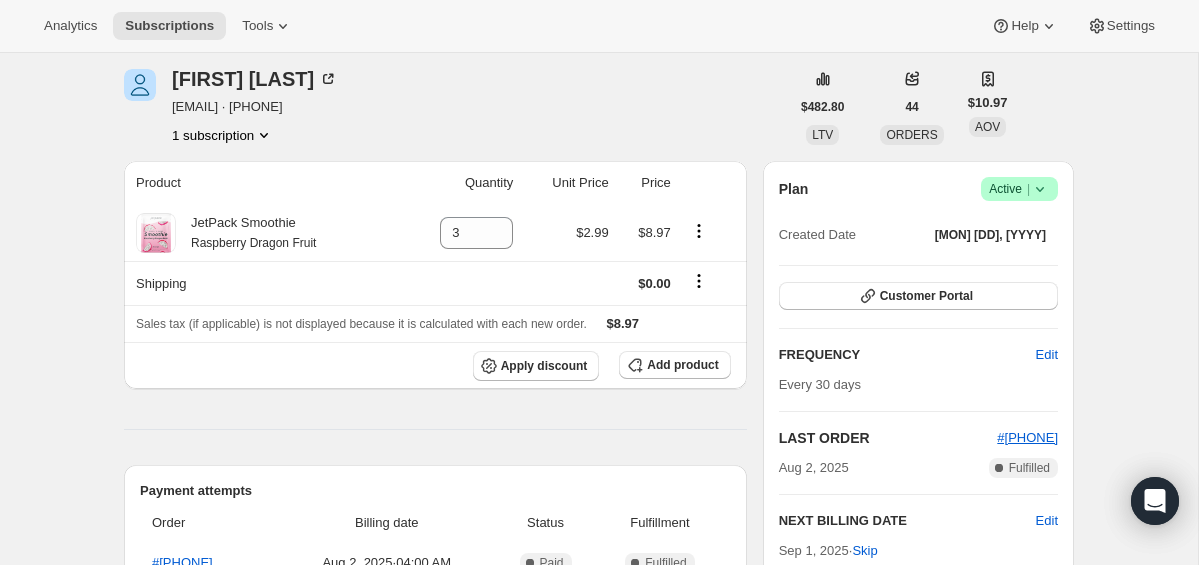 scroll, scrollTop: 73, scrollLeft: 0, axis: vertical 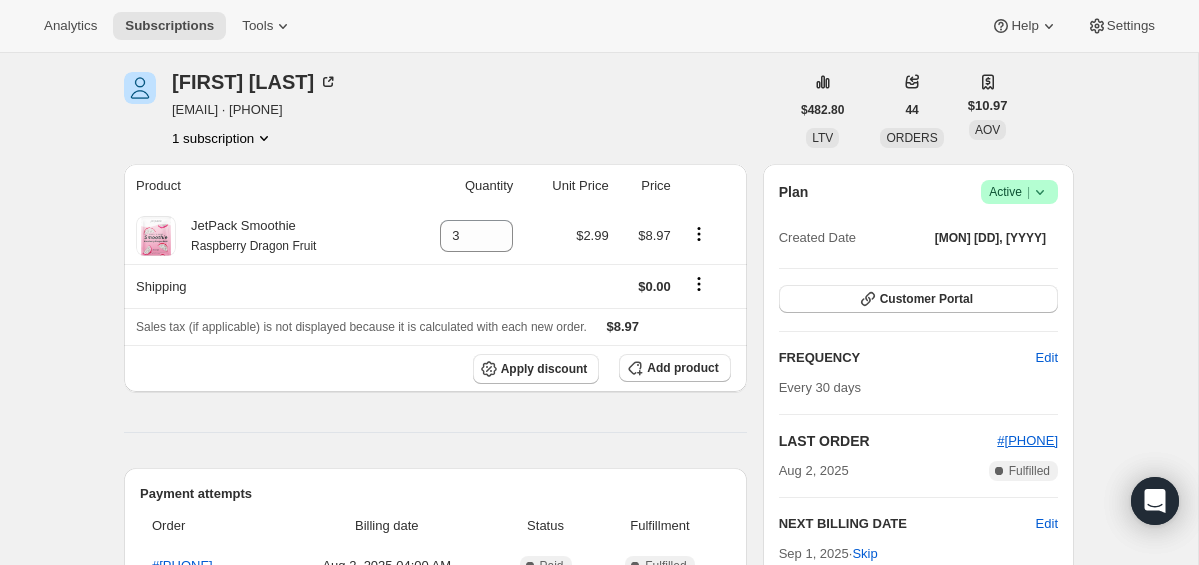 click on "Active |" at bounding box center [1019, 192] 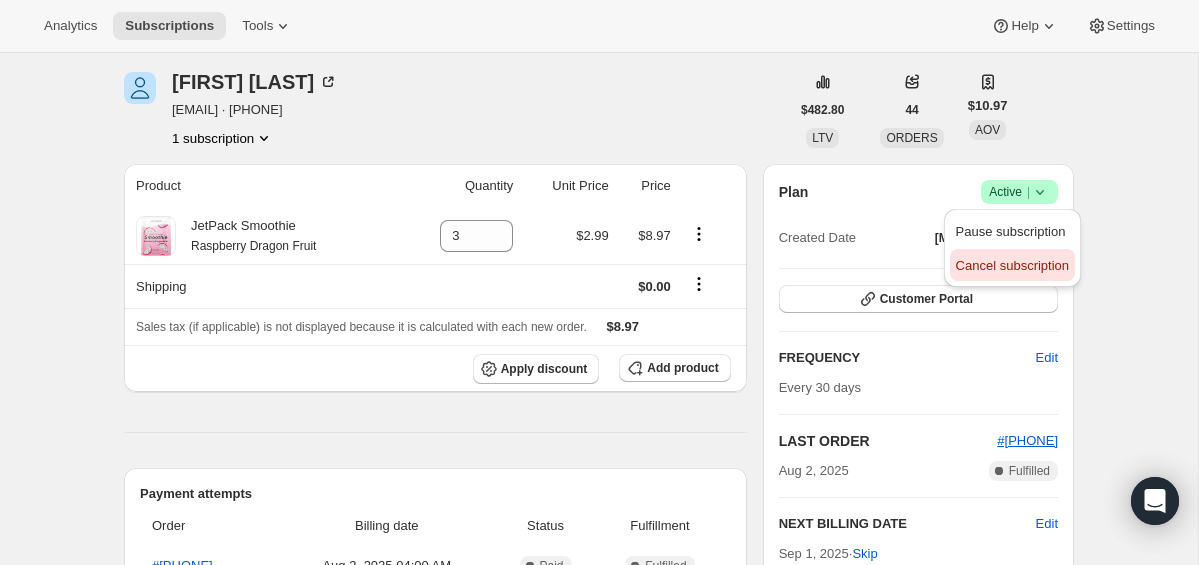 click on "Cancel subscription" at bounding box center (1012, 265) 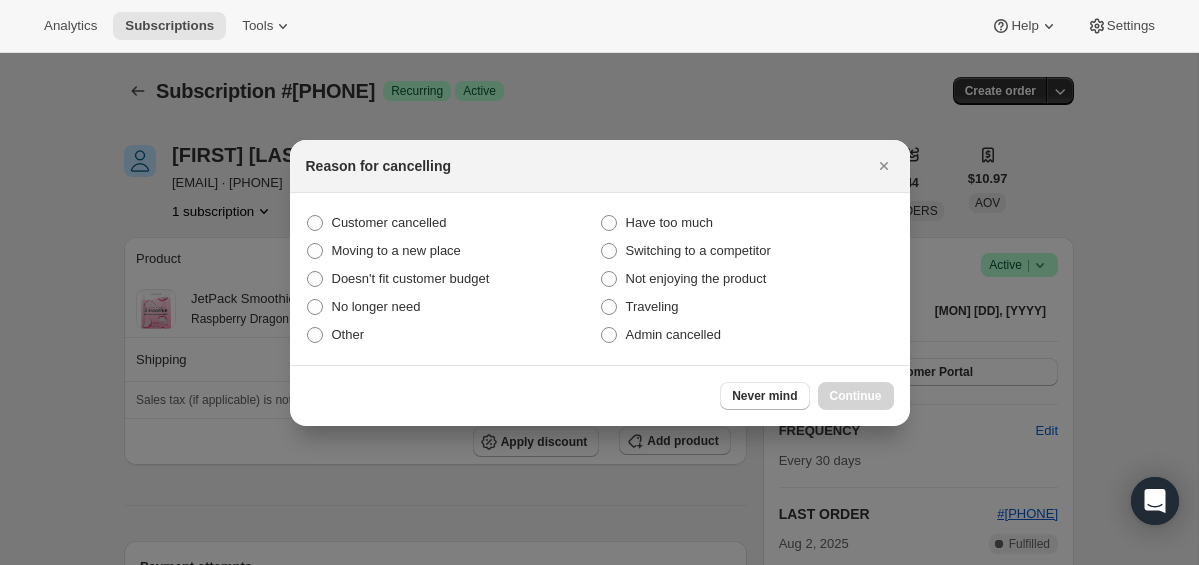 scroll, scrollTop: 73, scrollLeft: 0, axis: vertical 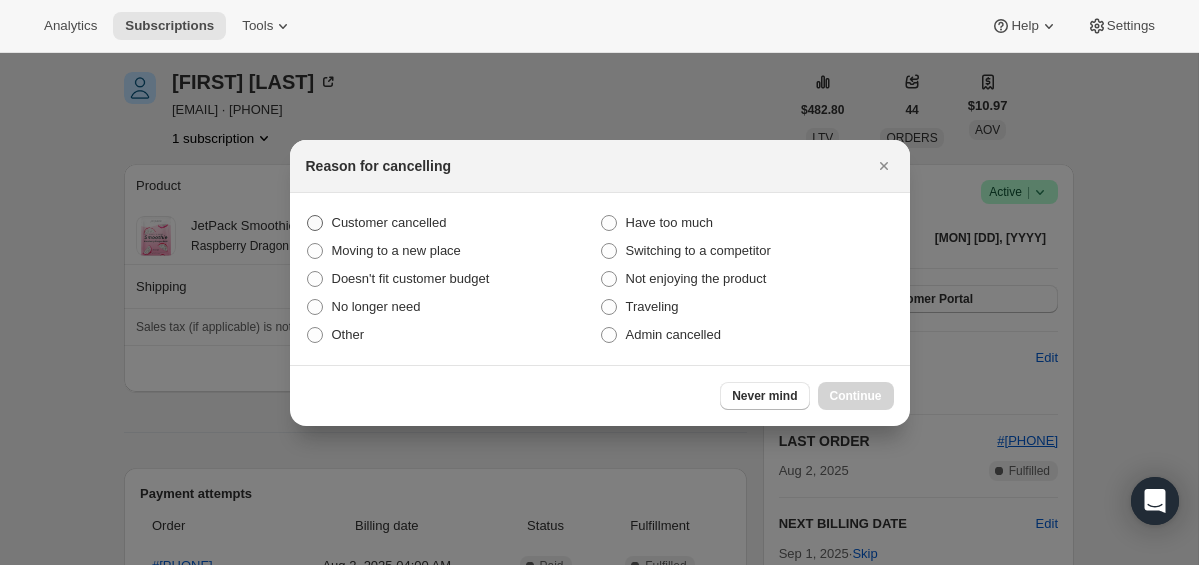 click on "Customer cancelled" at bounding box center (453, 223) 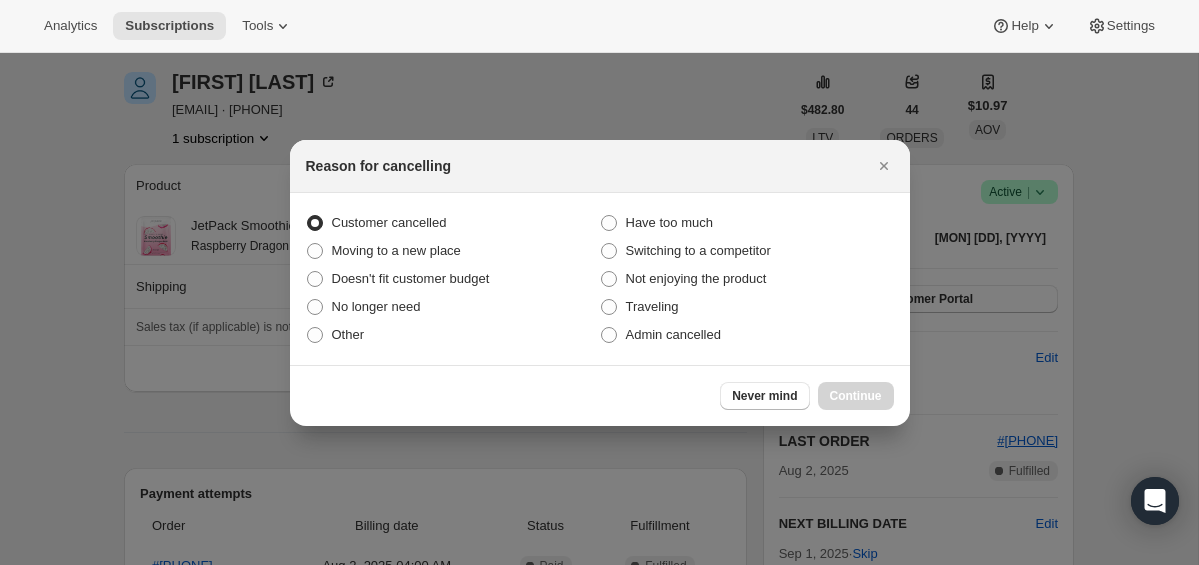 radio on "true" 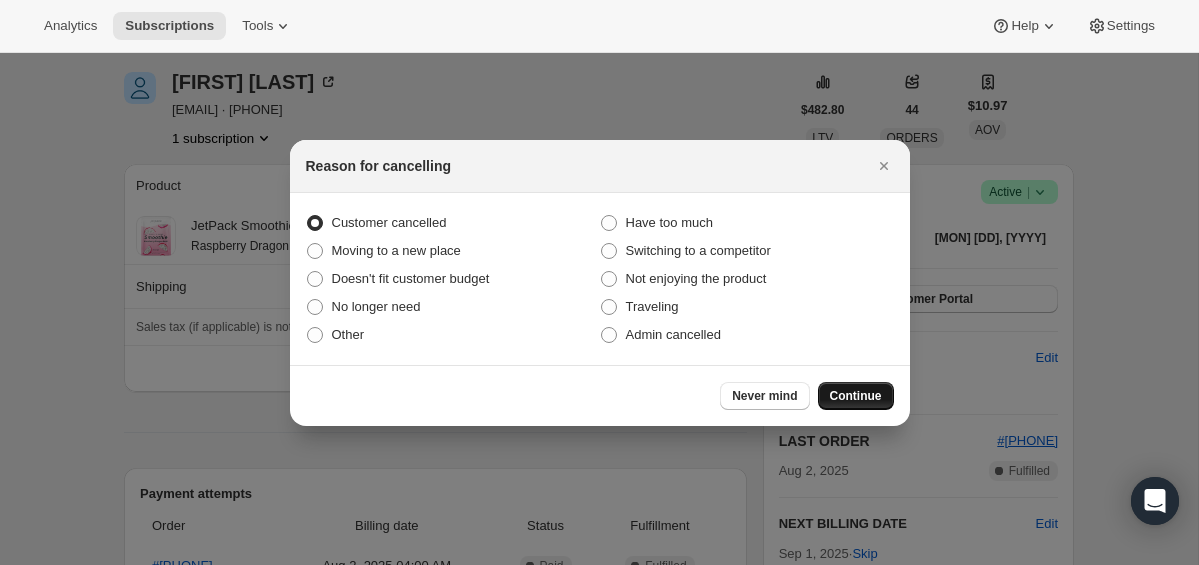 click on "Continue" at bounding box center [856, 396] 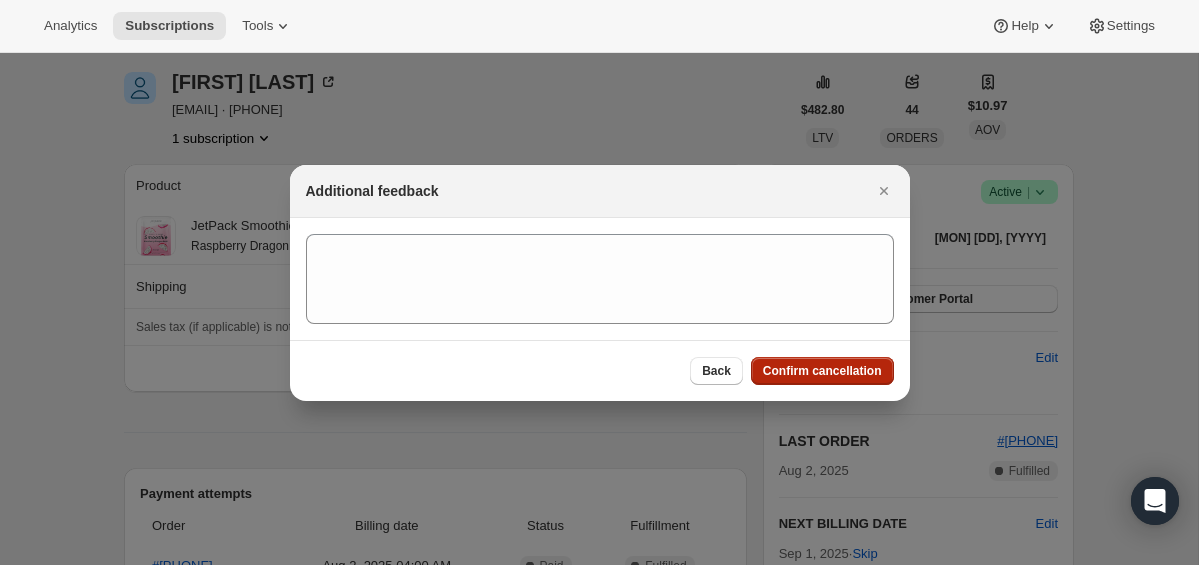 click on "Confirm cancellation" at bounding box center (822, 371) 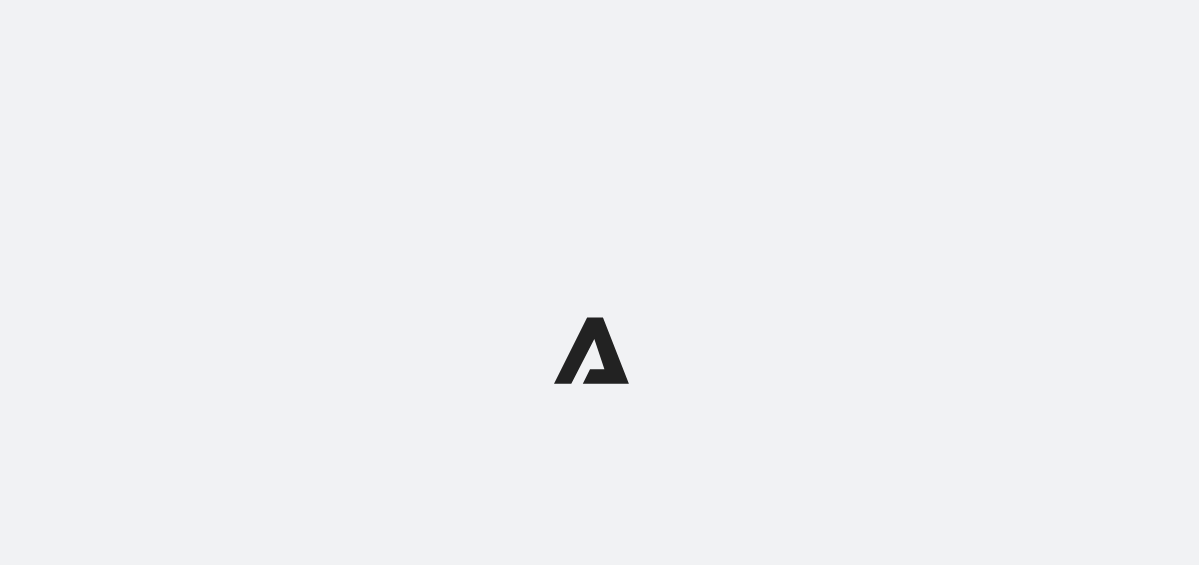 scroll, scrollTop: 0, scrollLeft: 0, axis: both 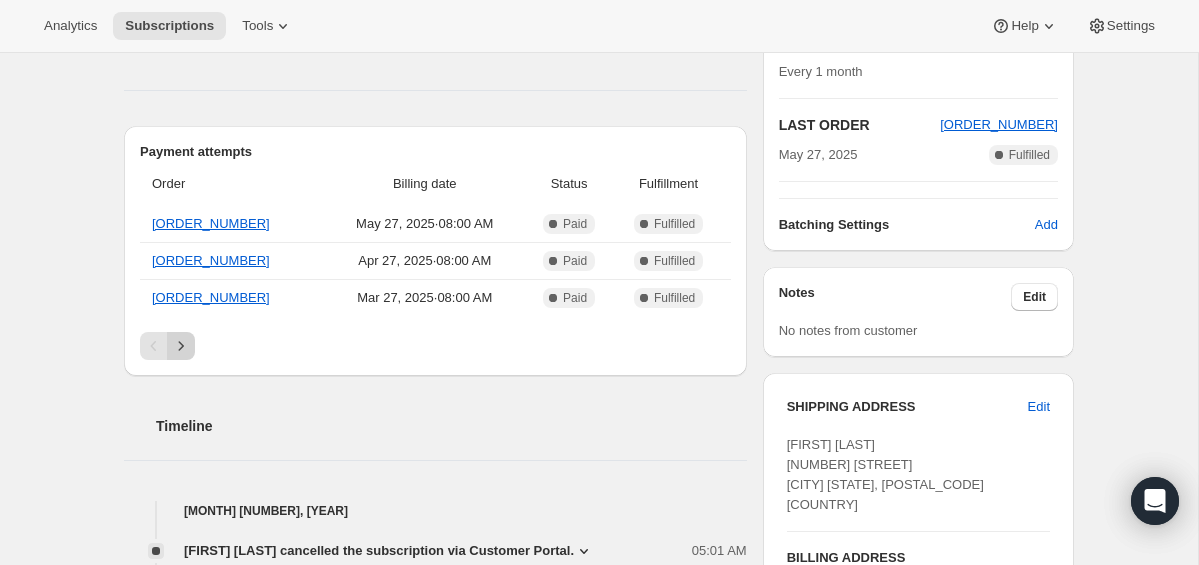 click 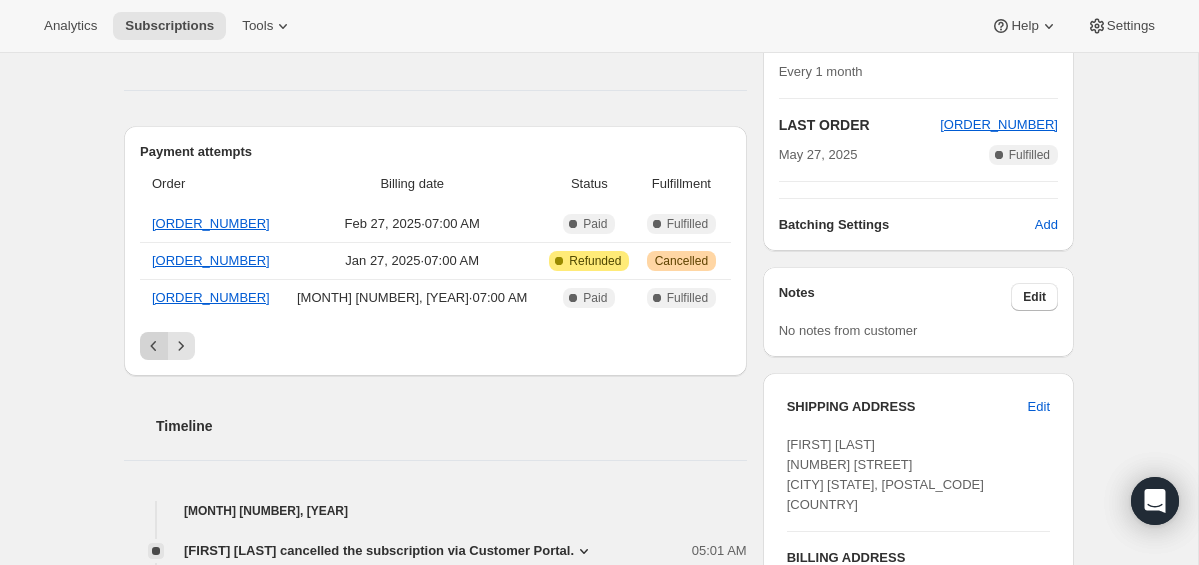 click 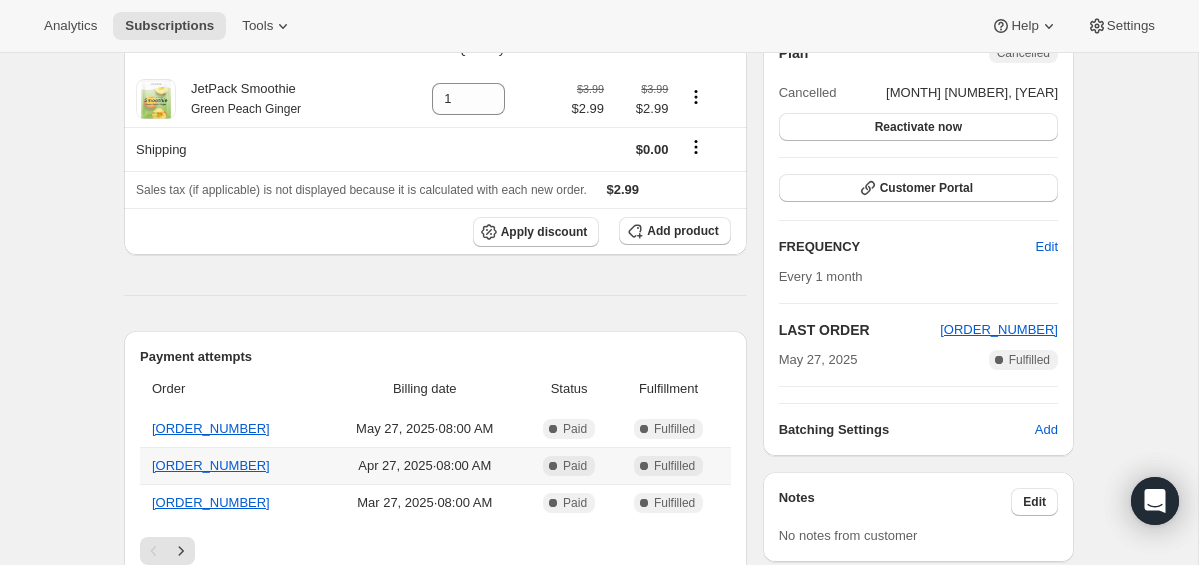 scroll, scrollTop: 202, scrollLeft: 0, axis: vertical 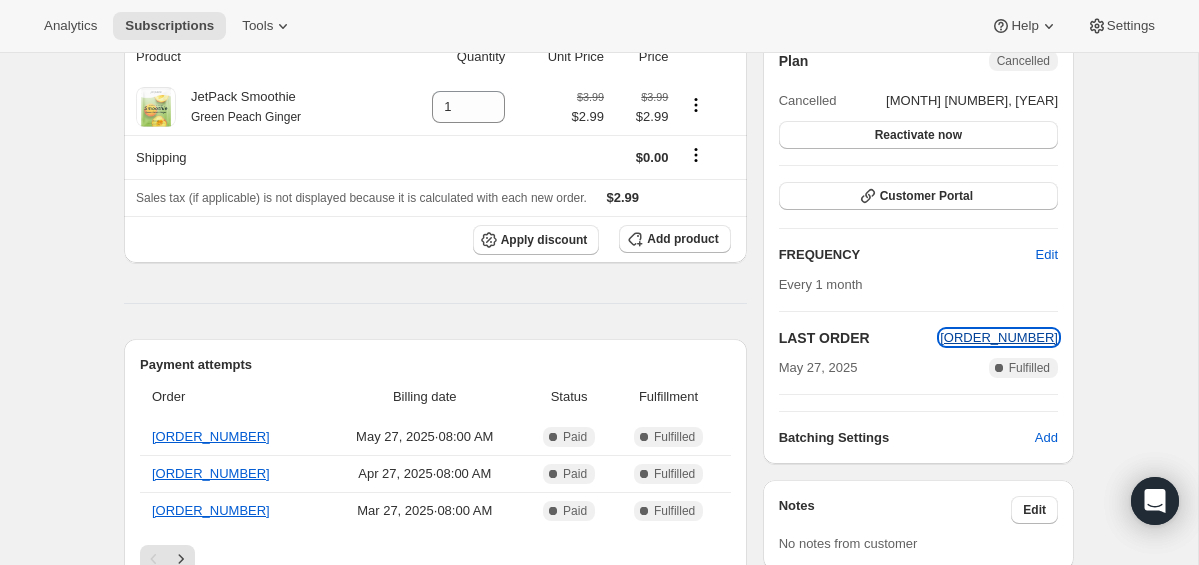 click on "[ORDER_NUMBER]" at bounding box center [999, 337] 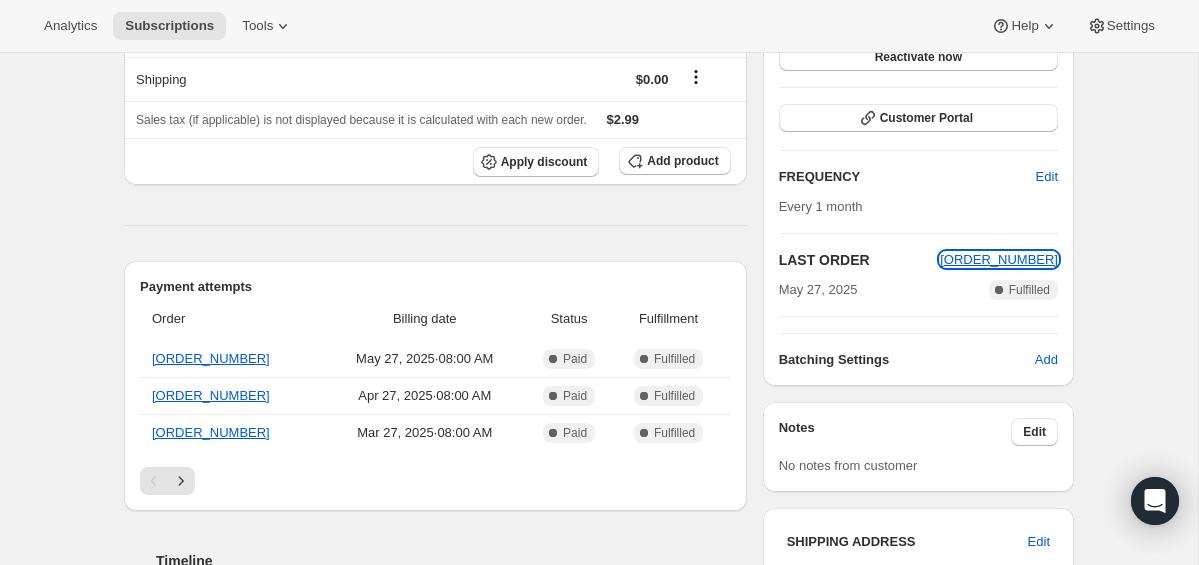 scroll, scrollTop: 285, scrollLeft: 0, axis: vertical 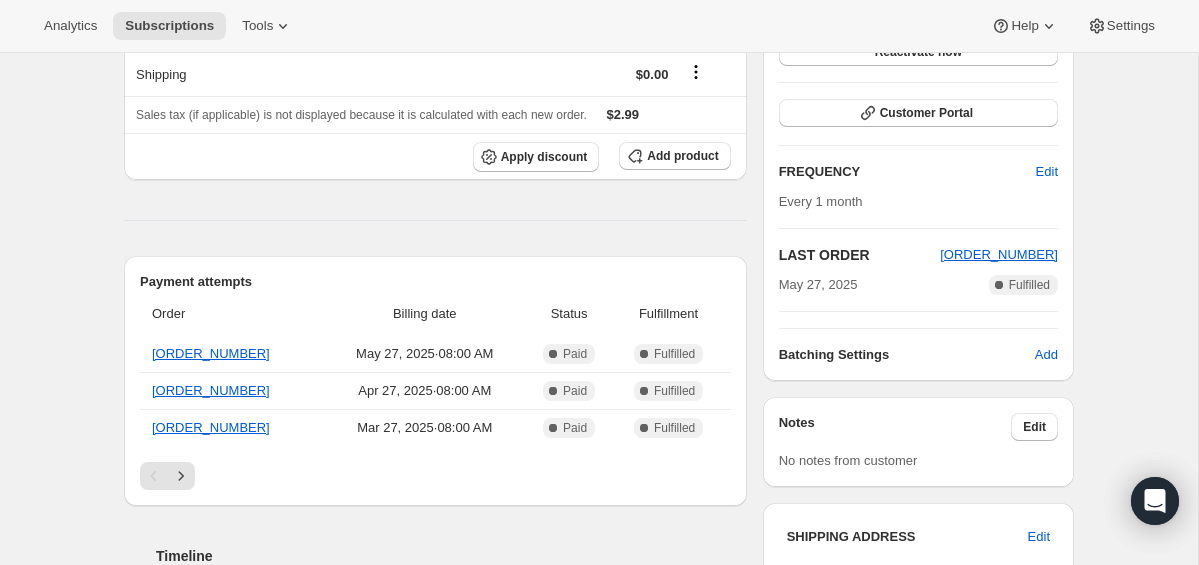 click on "Product Quantity Unit Price Price JetPack Smoothie Green Peach Ginger 1 $3.99 $2.99 $3.99 $2.99 Shipping $0.00 Sales tax (if applicable) is not displayed because it is calculated with each new order.   $2.99 Apply discount Add product Payment attempts Order Billing date Status Fulfillment #4652098 May 27, 2025  ·  08:00 AM  Complete Paid  Complete Fulfilled #4649887 Apr 27, 2025  ·  08:00 AM  Complete Paid  Complete Fulfilled #4645338 Mar 27, 2025  ·  08:00 AM  Complete Paid  Complete Fulfilled Timeline May 29, 2025 Valerie PorterHenry cancelled the subscription via Customer Portal.  05:01 AM No longer need My blendjet broke down months ago! Valerie PorterHenry set next billing date to Sunday, July 27, 2025 with "Skip" via Customer Portal. 05:00 AM May 27, 2025 Order processed successfully.  View order 08:00 AM May 22, 2025 Subscription reminder email sent via Awtomic email, Klaviyo. 08:00 AM Apr 27, 2025 Order processed successfully.  View order 08:00 AM Apr 22, 2025 08:00 AM Load more events in timeline" at bounding box center (435, 636) 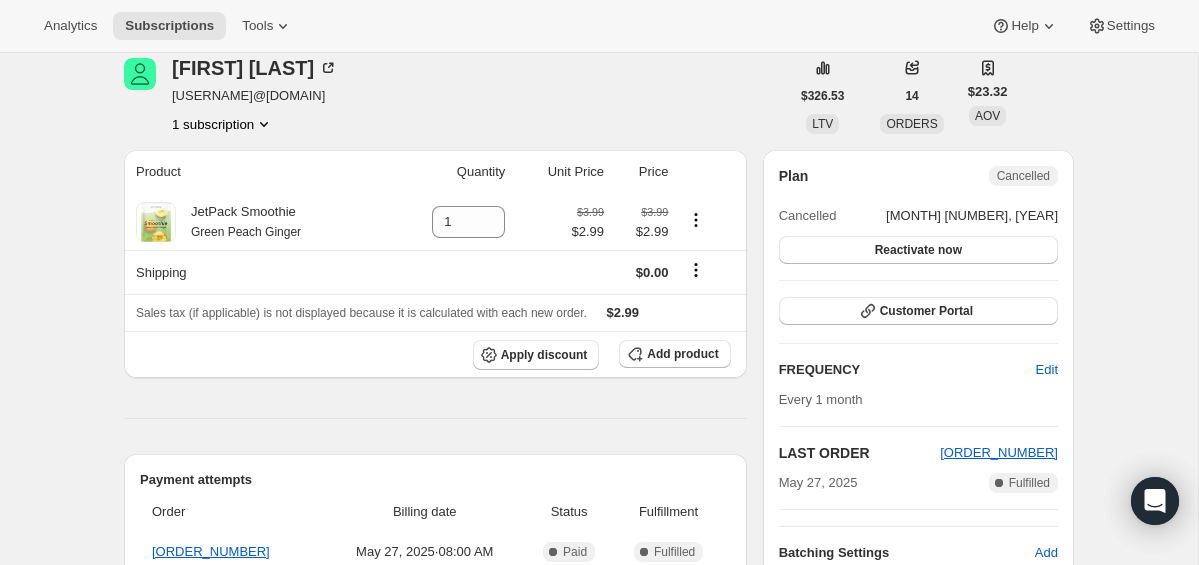 scroll, scrollTop: 0, scrollLeft: 0, axis: both 